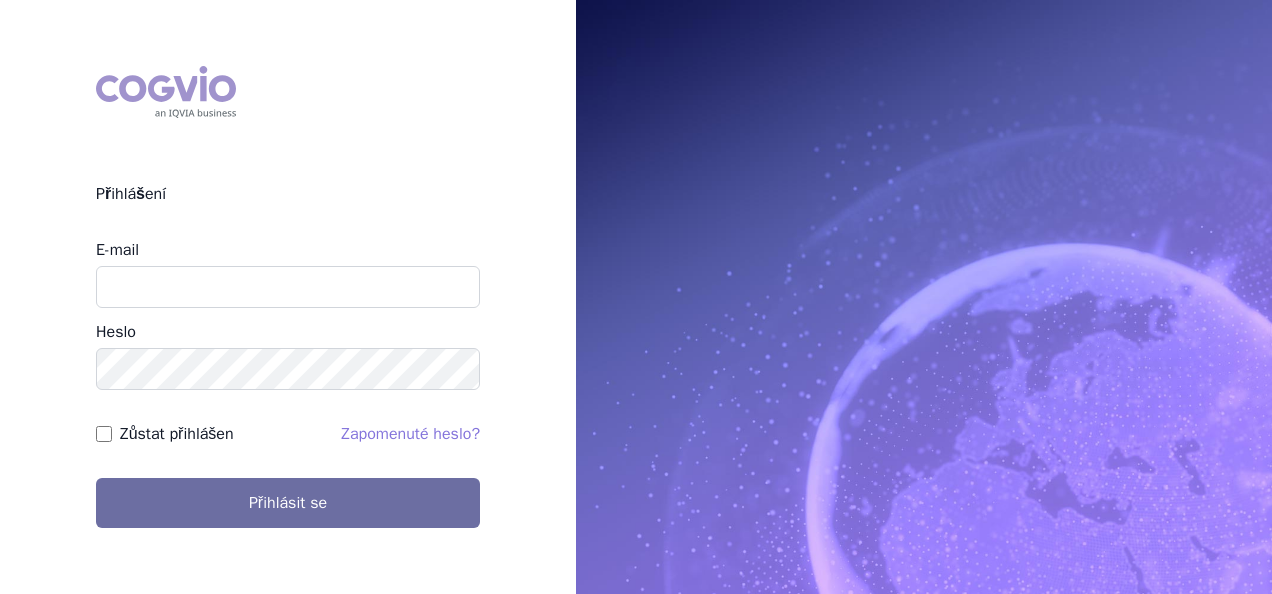 scroll, scrollTop: 0, scrollLeft: 0, axis: both 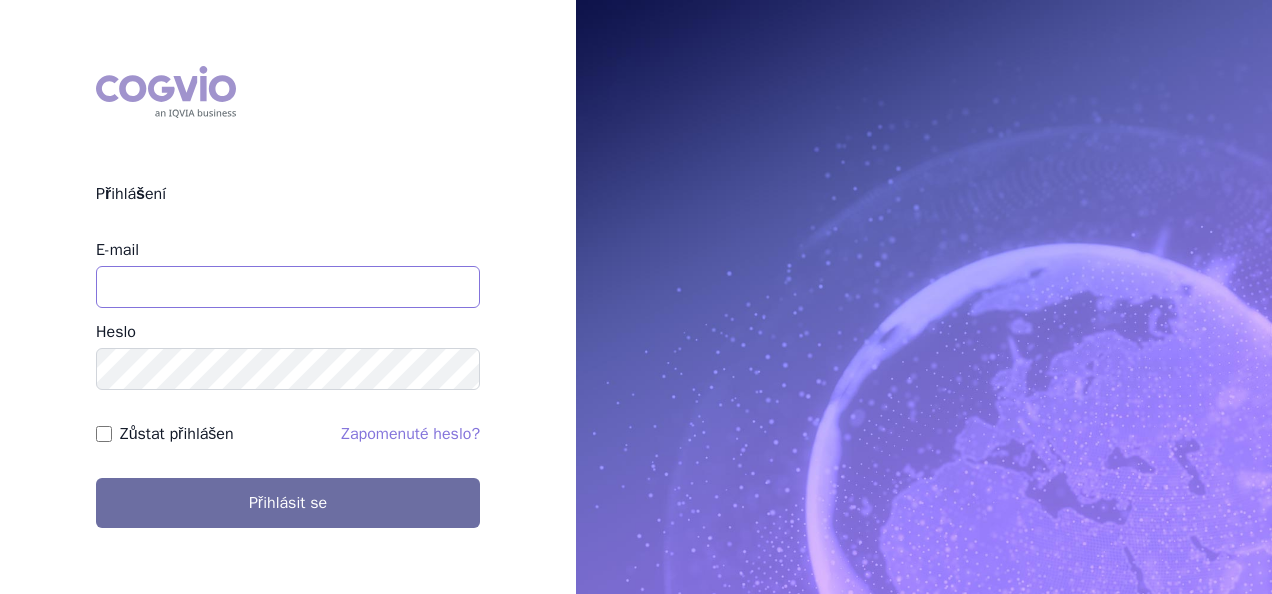 click on "E-mail" at bounding box center (288, 287) 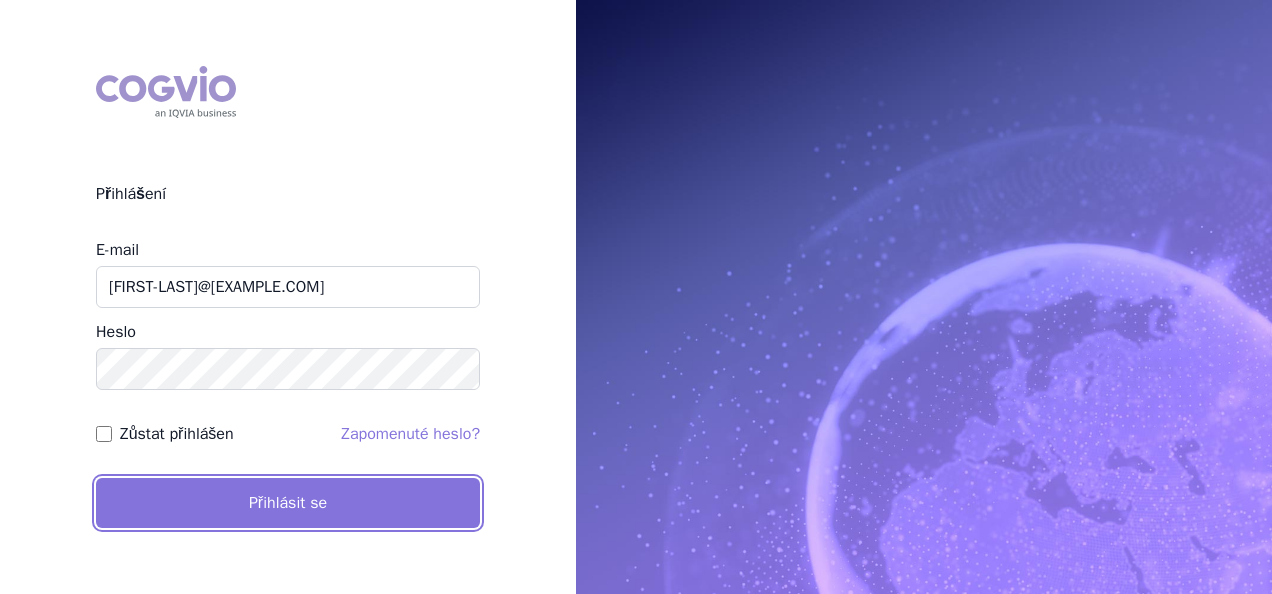 click on "Přihlásit se" at bounding box center [288, 503] 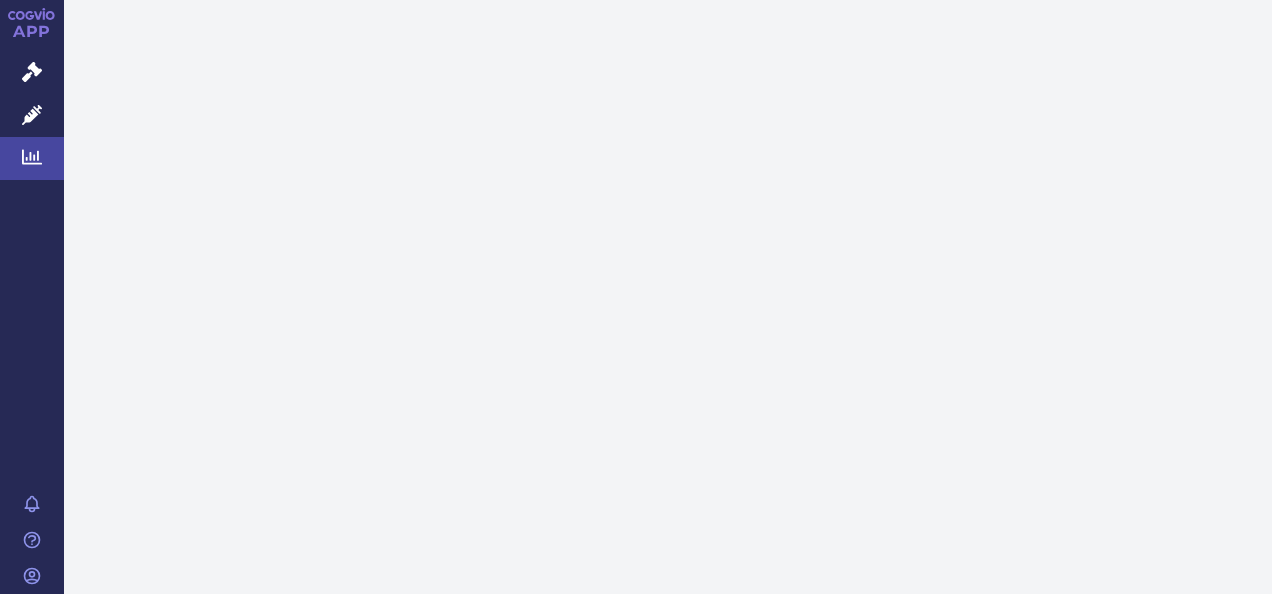scroll, scrollTop: 0, scrollLeft: 0, axis: both 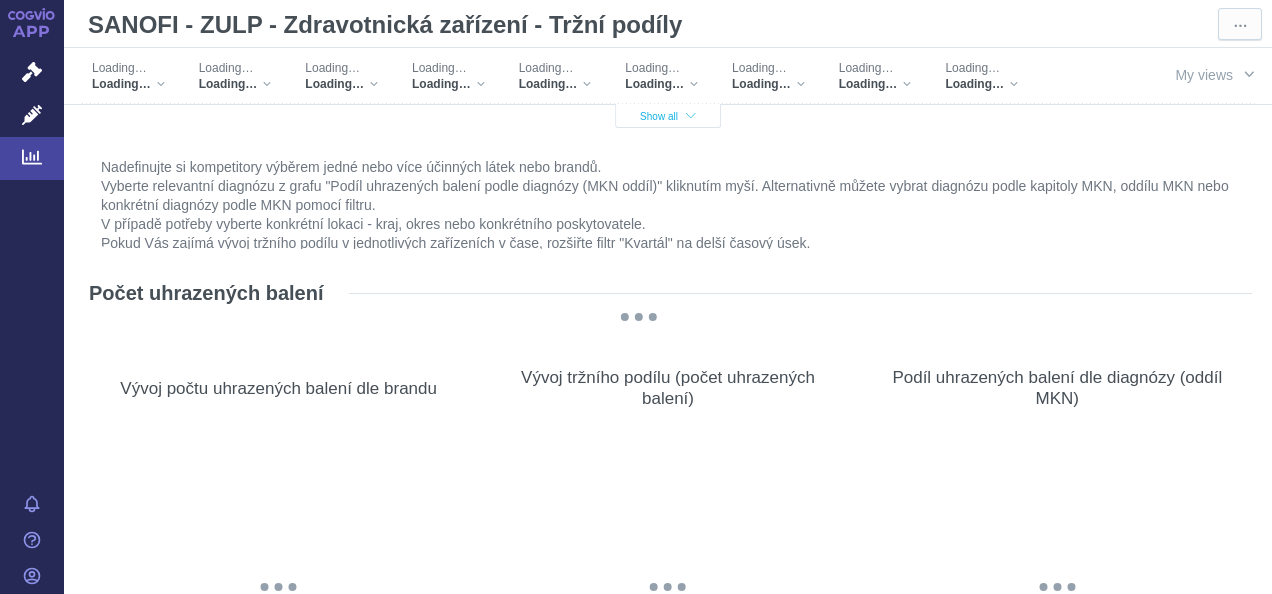 click on "Show all" at bounding box center [668, 116] 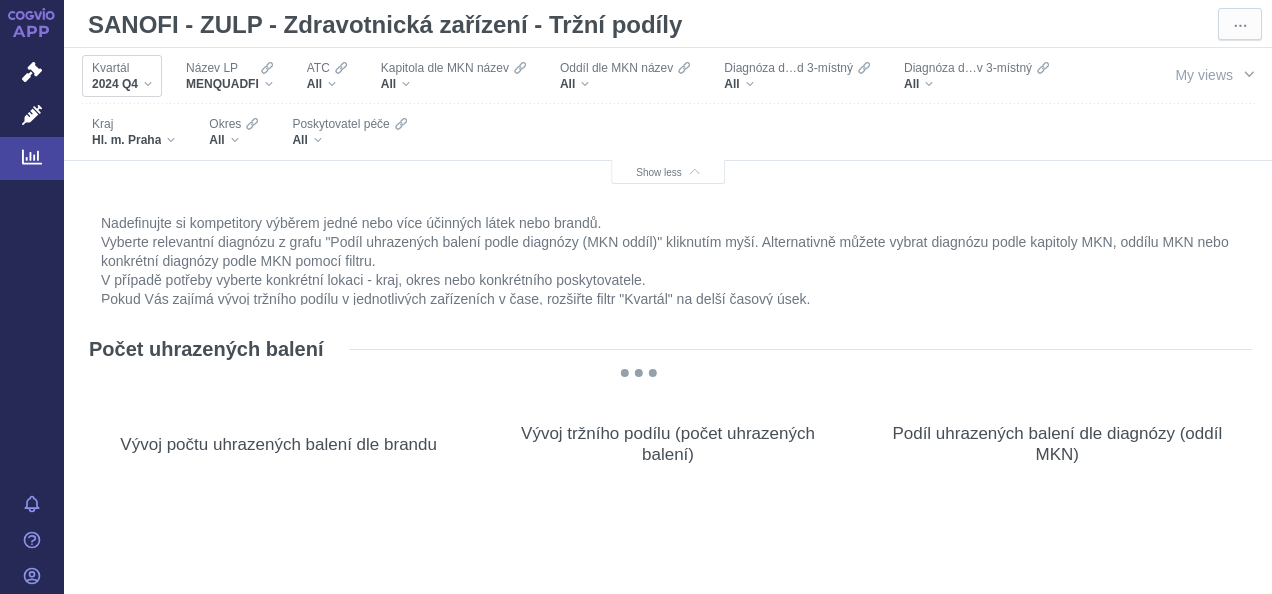 click on "2024 Q4" at bounding box center (122, 84) 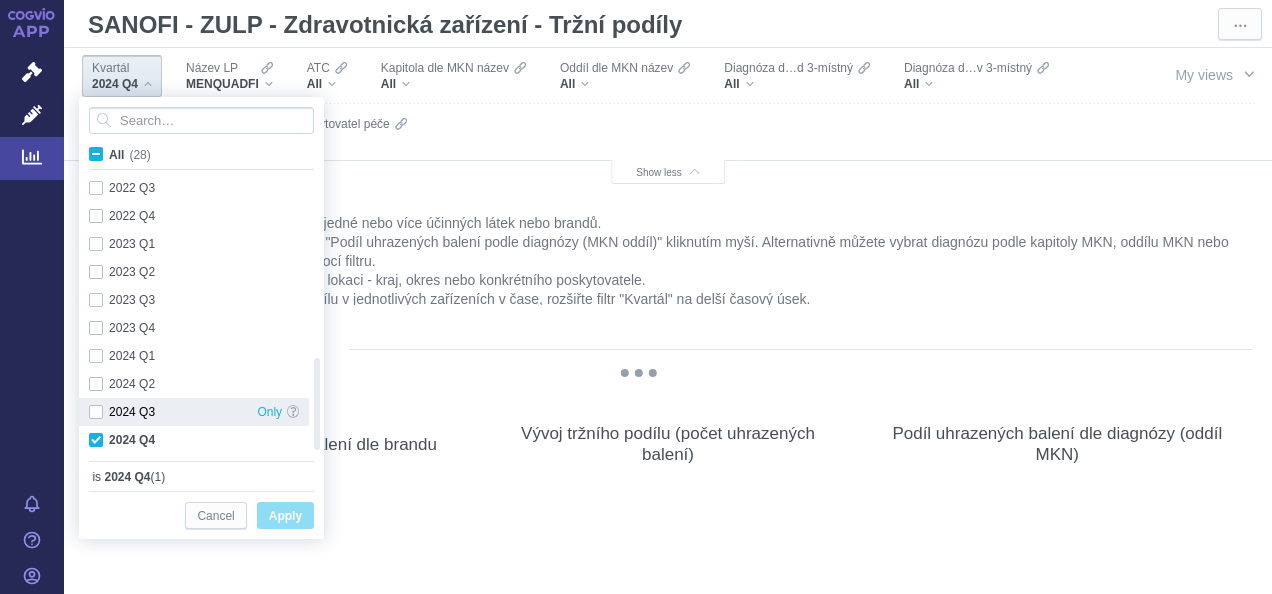click on "2024 Q3 Only" at bounding box center (194, 412) 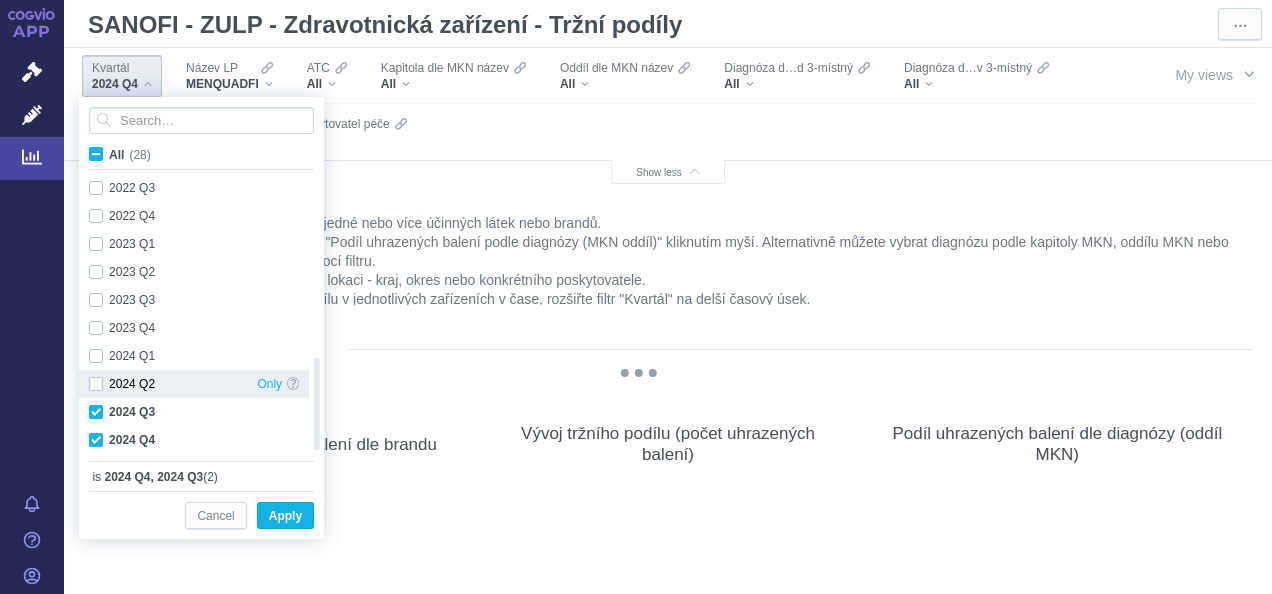 click on "2024 Q2 Only" at bounding box center (194, 384) 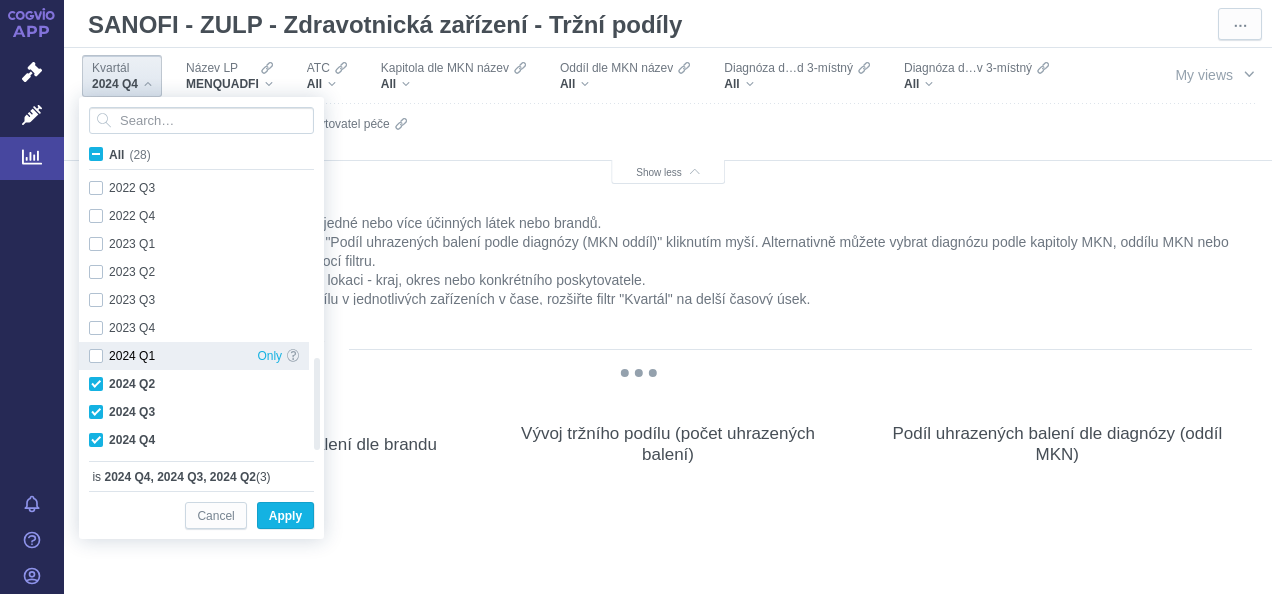 click on "2024 Q1 Only" at bounding box center [194, 356] 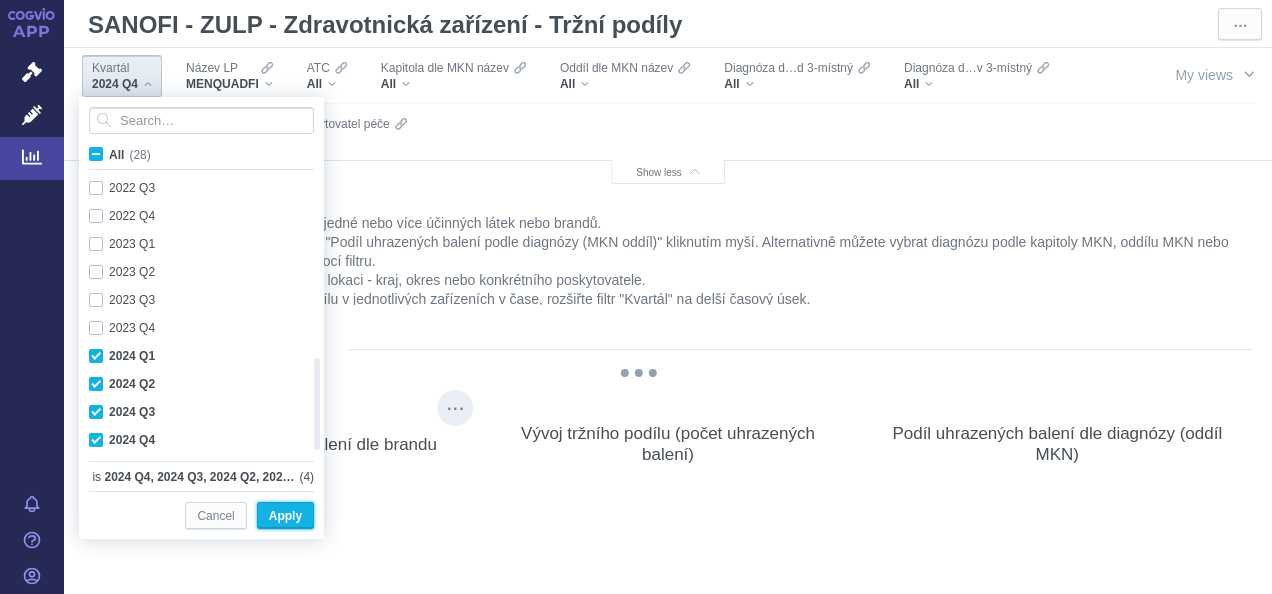 click on "Apply" at bounding box center [285, 516] 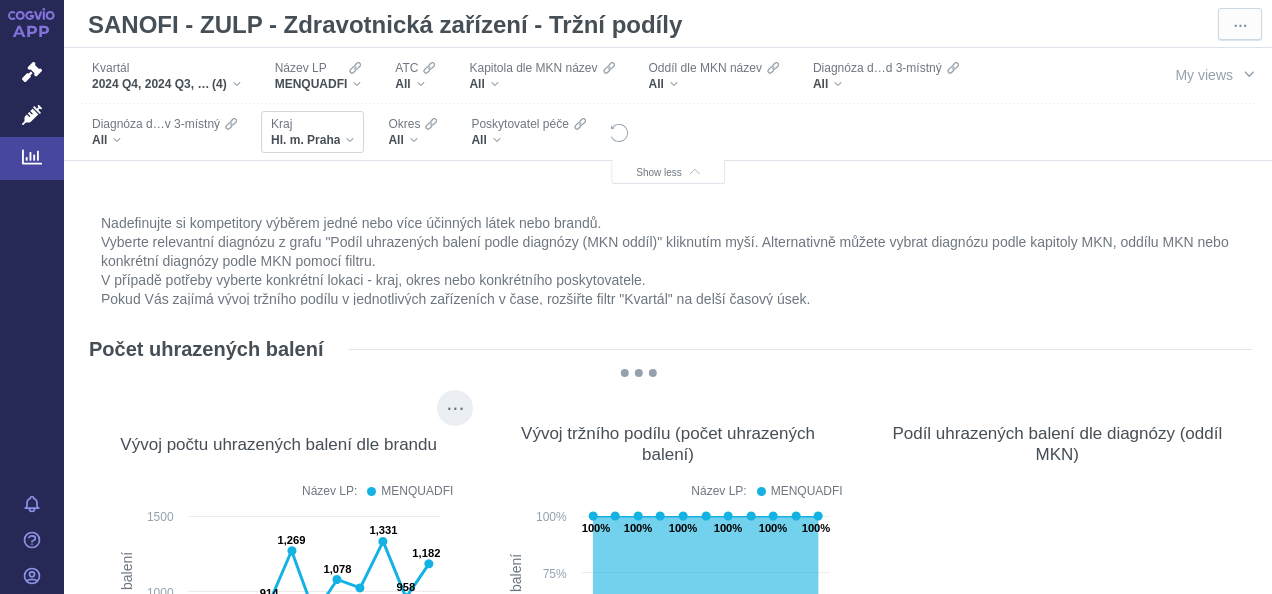 click on "Hl. m. Praha" at bounding box center [305, 140] 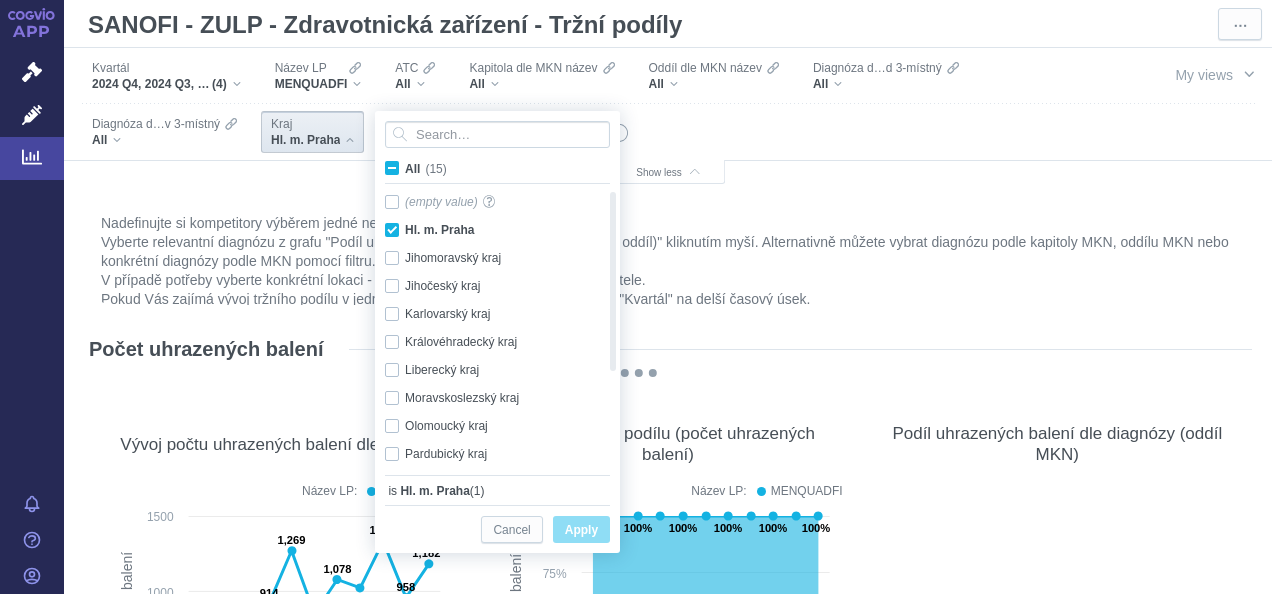 click on "All (15)" at bounding box center (426, 169) 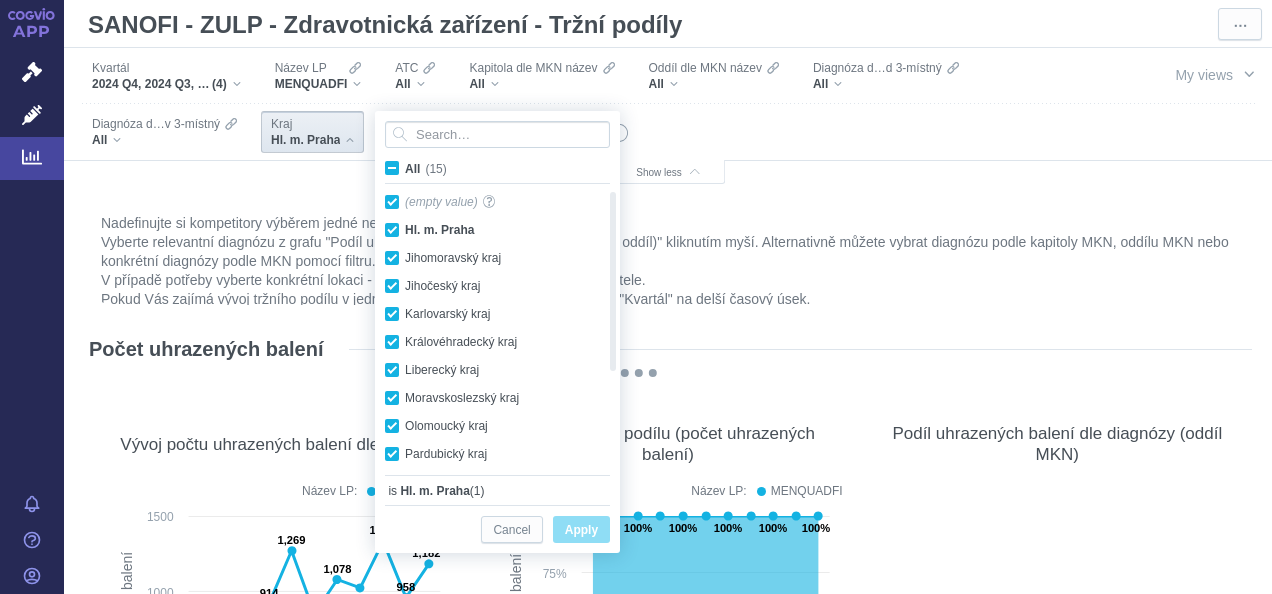 checkbox on "true" 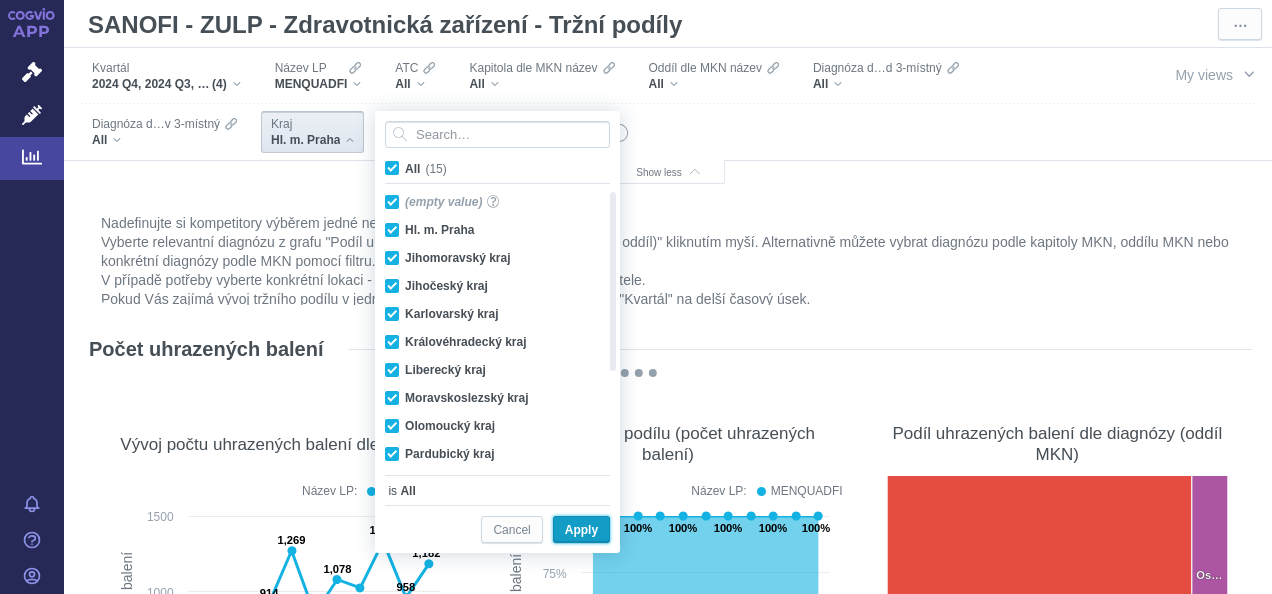 click on "Apply" at bounding box center [581, 530] 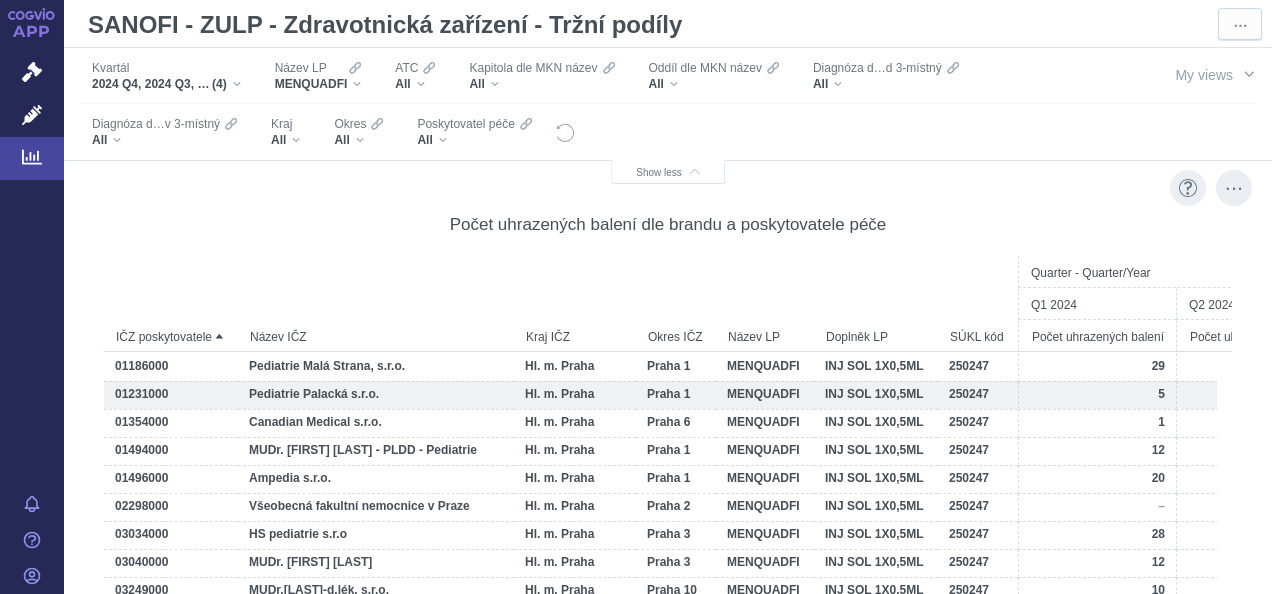 scroll, scrollTop: 2300, scrollLeft: 0, axis: vertical 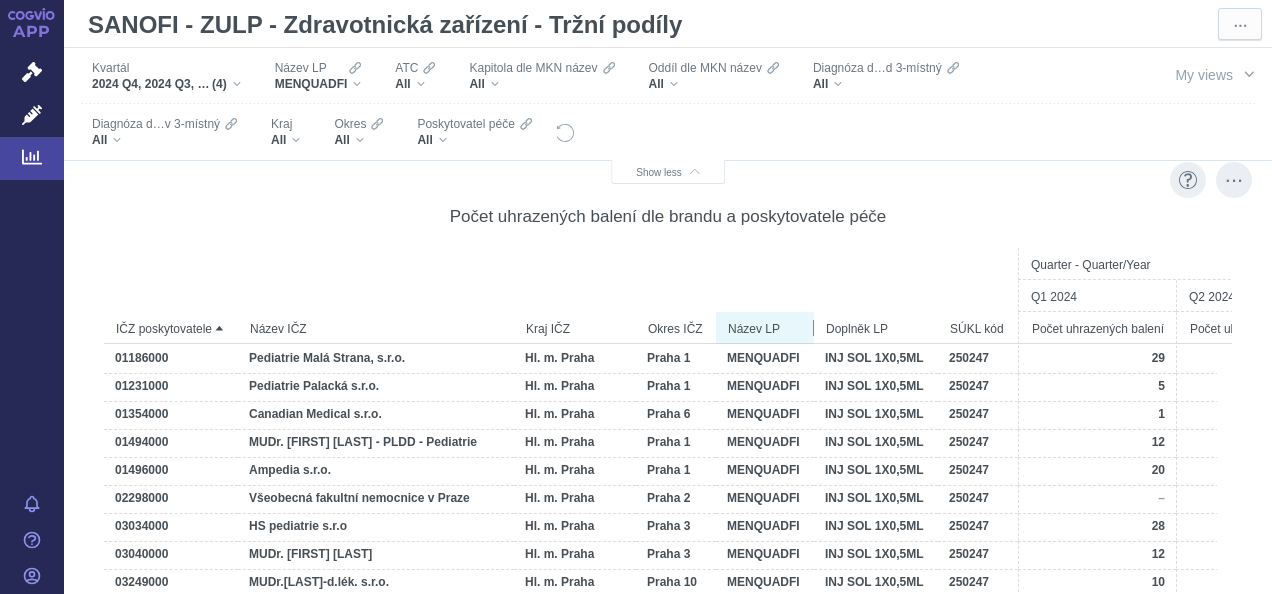 drag, startPoint x: 866, startPoint y: 284, endPoint x: 815, endPoint y: 341, distance: 76.48529 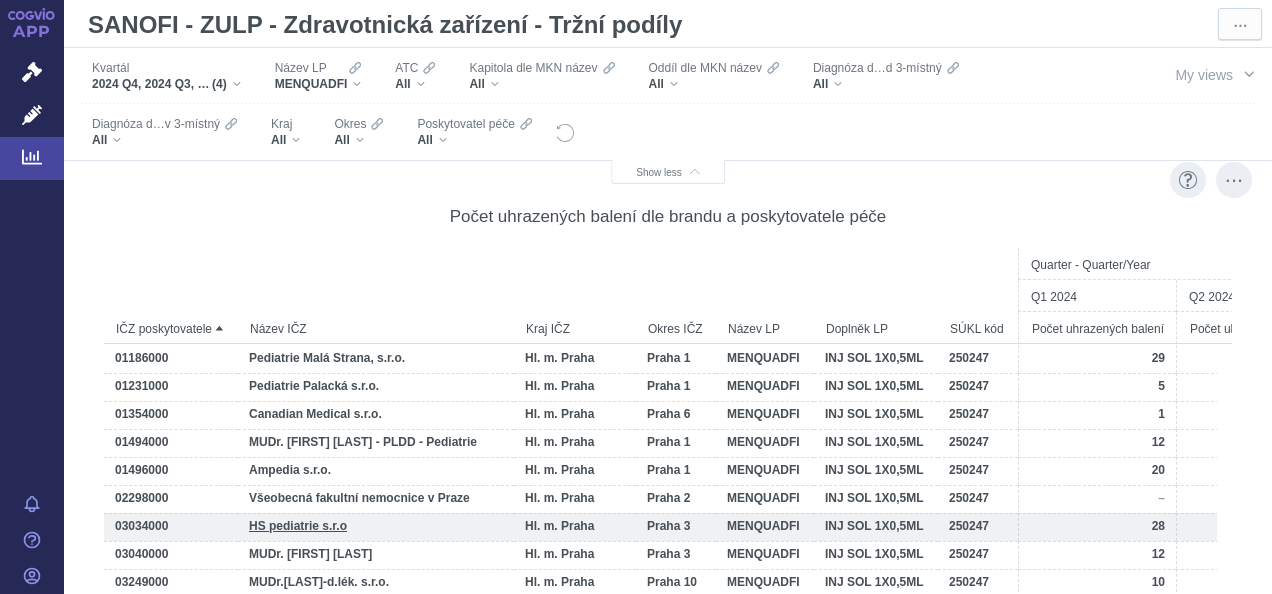 scroll, scrollTop: 268, scrollLeft: 0, axis: vertical 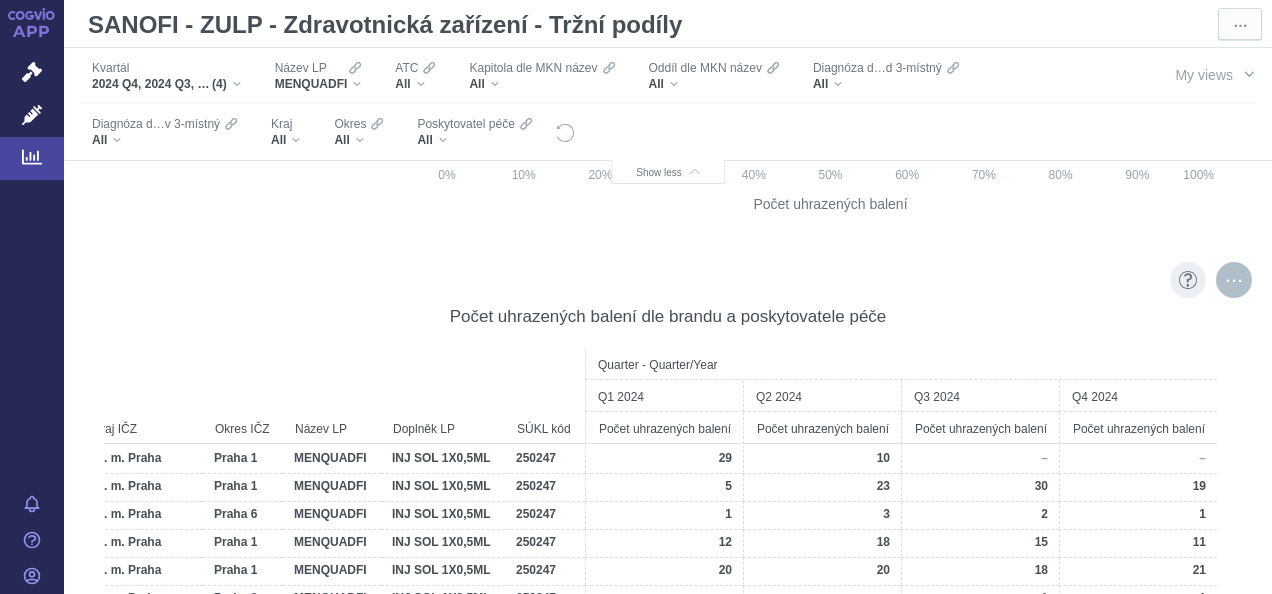 click at bounding box center (1234, 280) 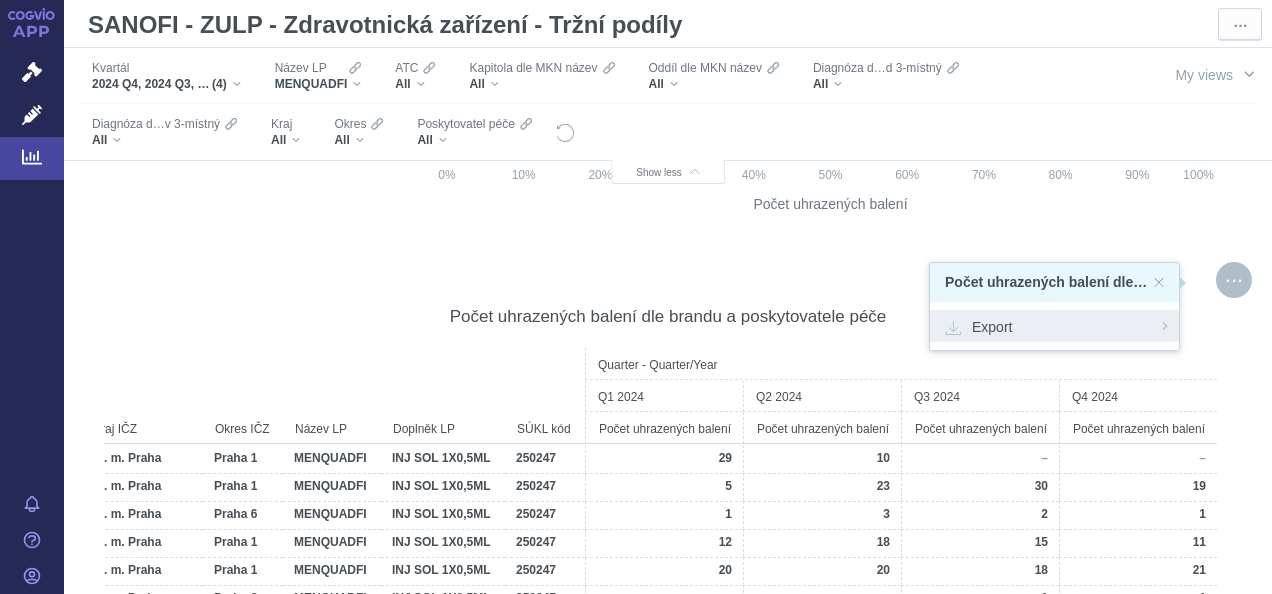 click on "Export" at bounding box center [1054, 326] 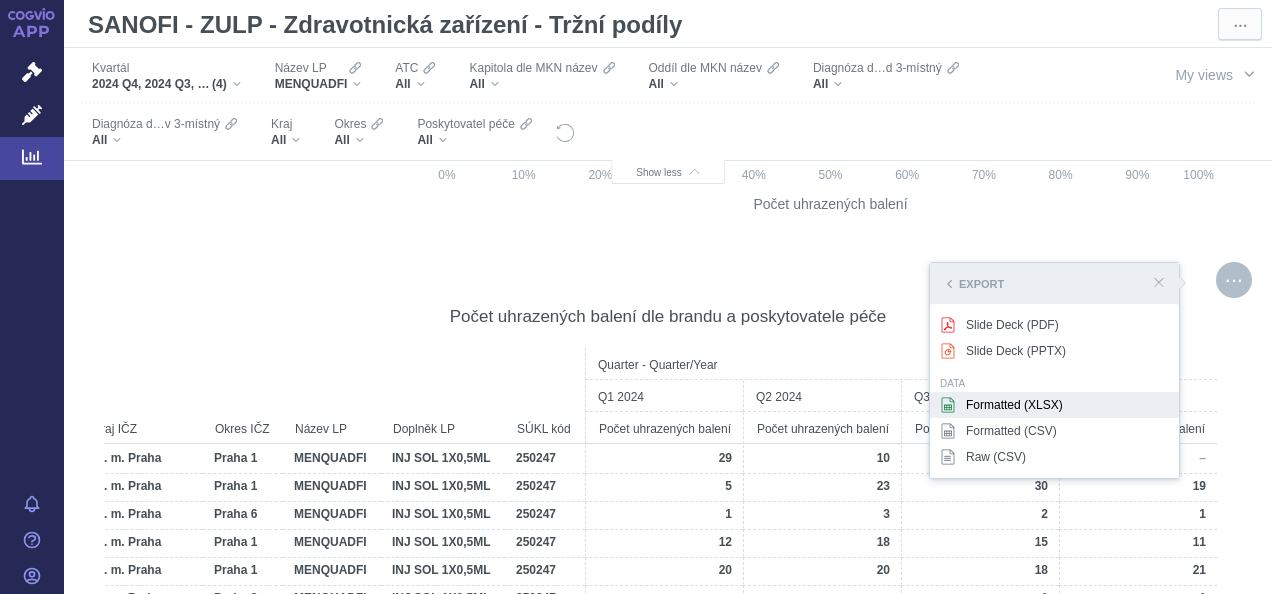 click on "Formatted (XLSX)" at bounding box center (1054, 405) 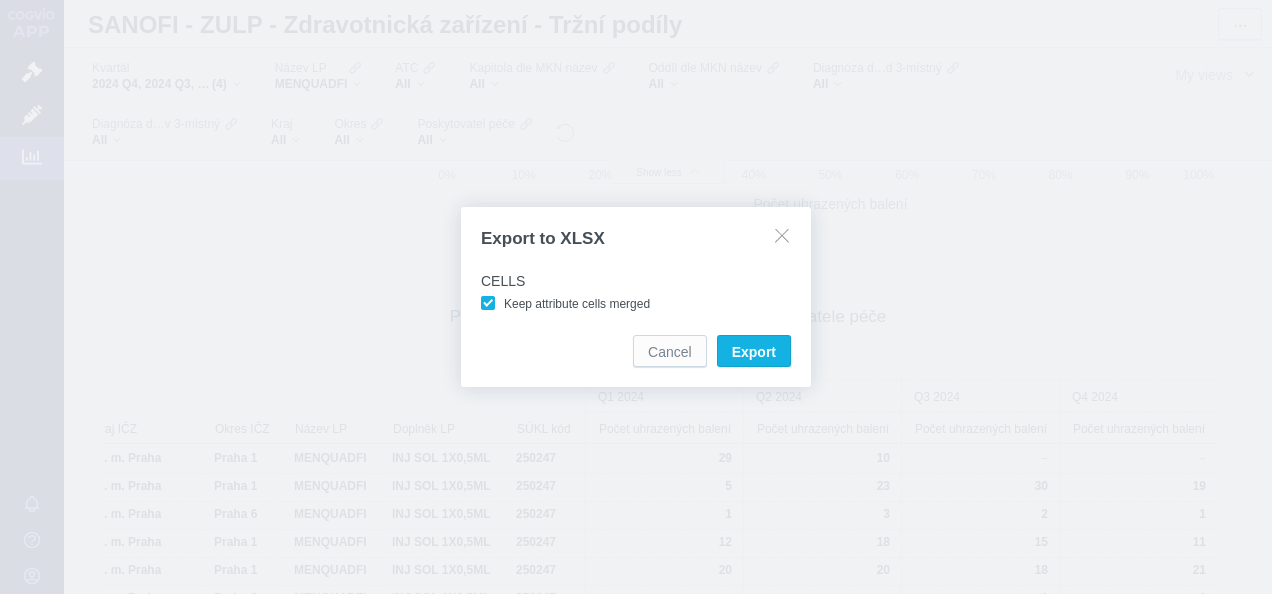 click on "Keep attribute cells merged" at bounding box center [577, 304] 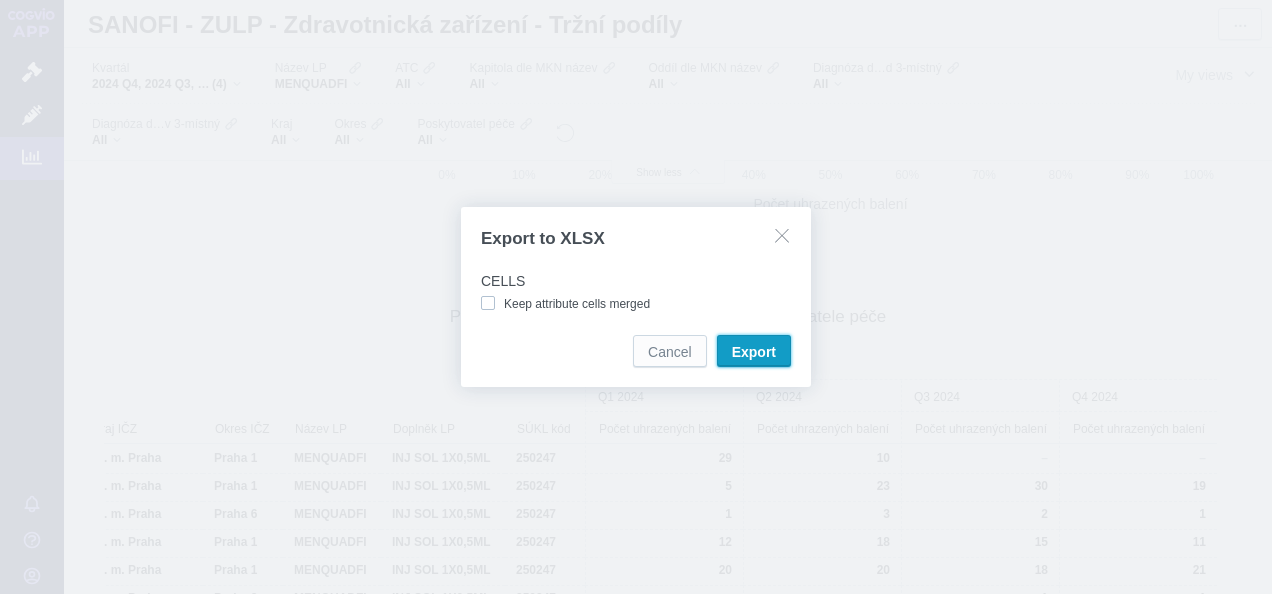 click on "Export" at bounding box center [754, 352] 